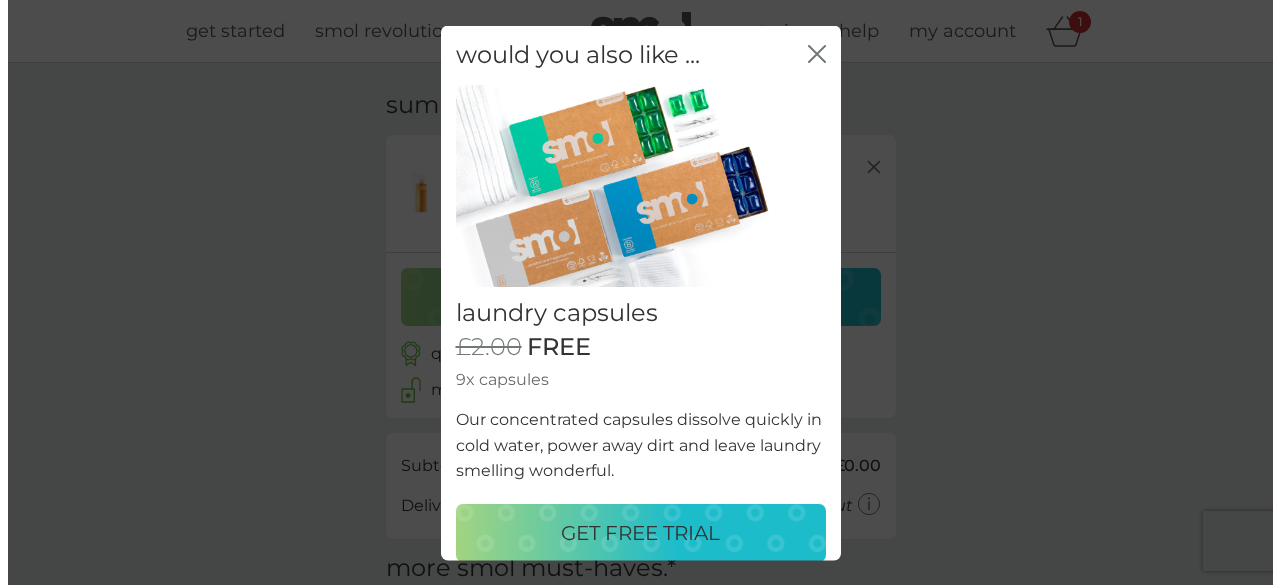scroll, scrollTop: 0, scrollLeft: 0, axis: both 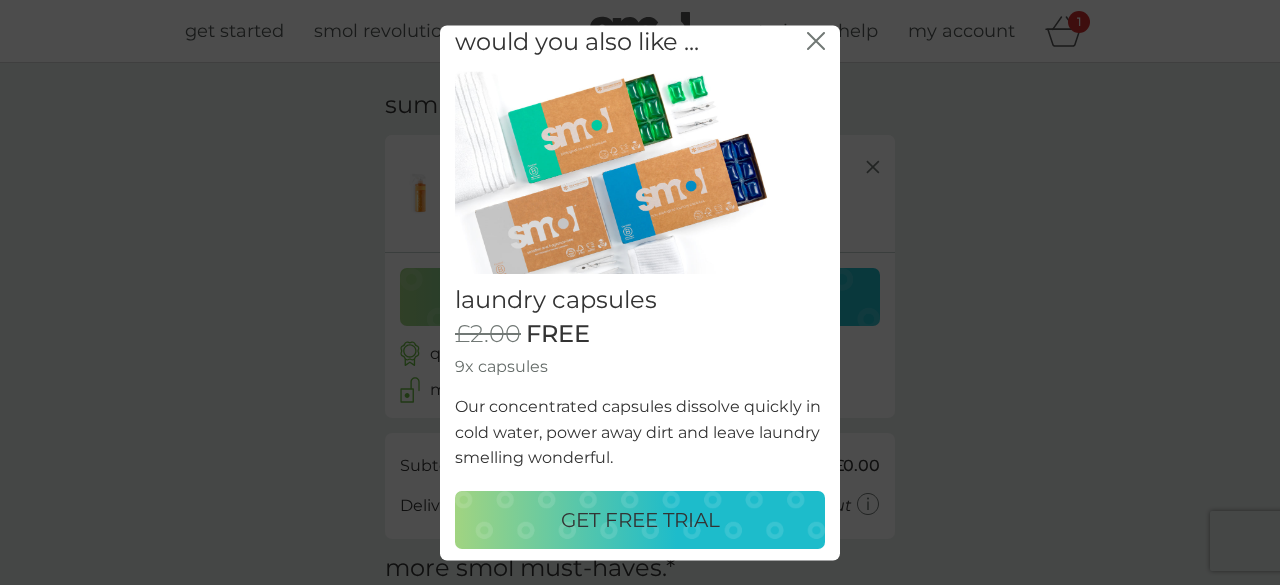 click on "GET FREE TRIAL" at bounding box center [640, 519] 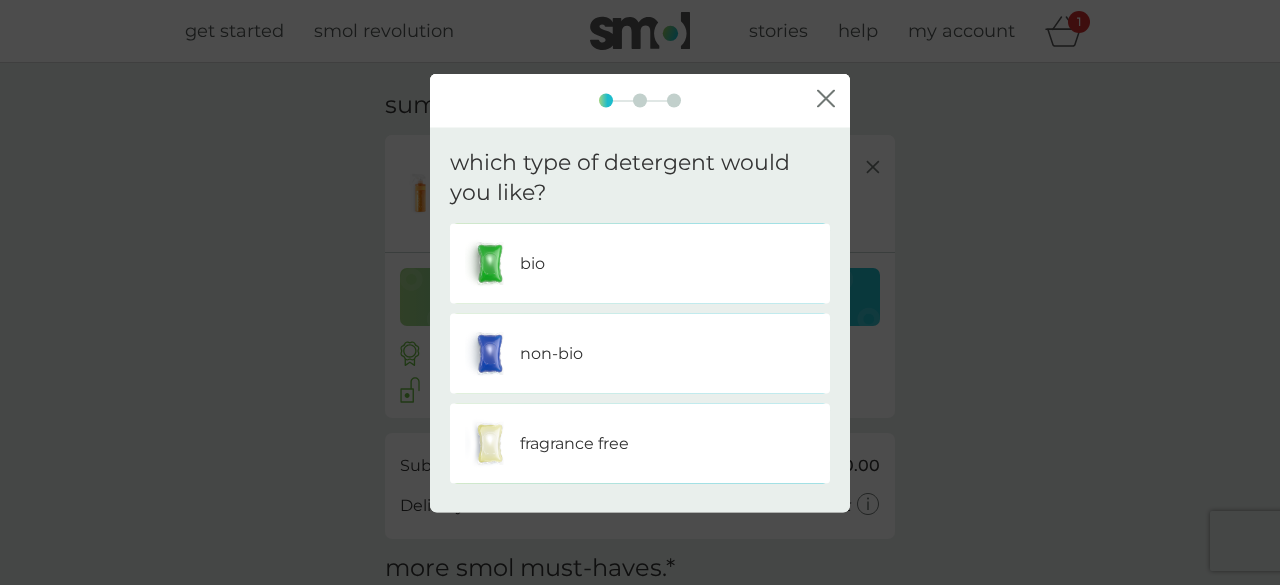 click on "bio" at bounding box center [640, 264] 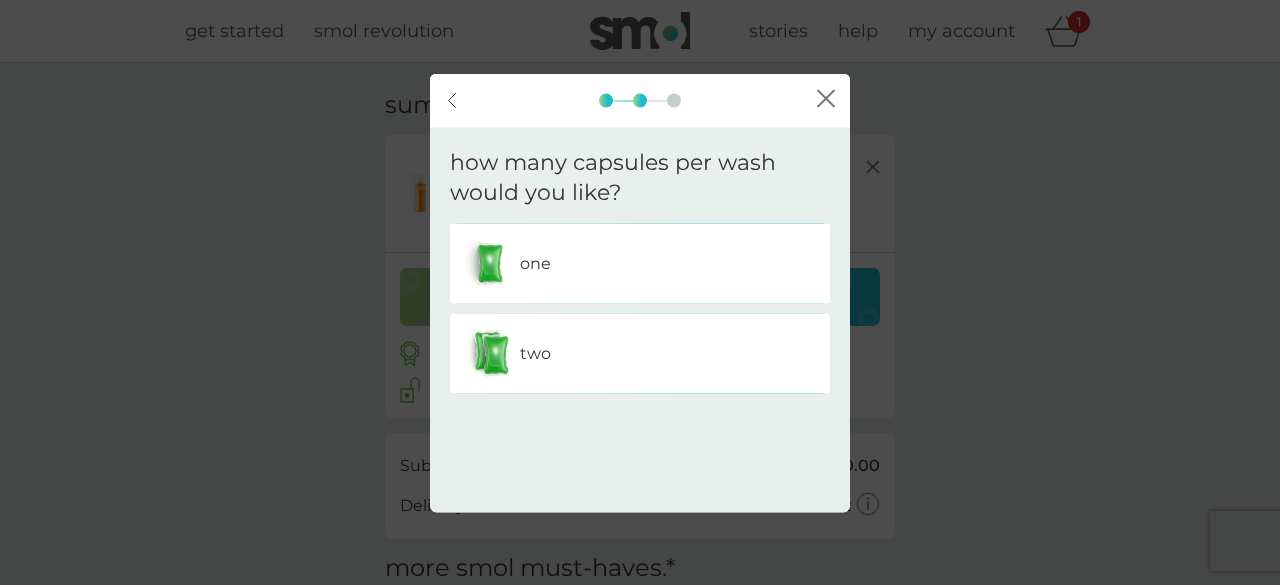click on "two" at bounding box center (640, 354) 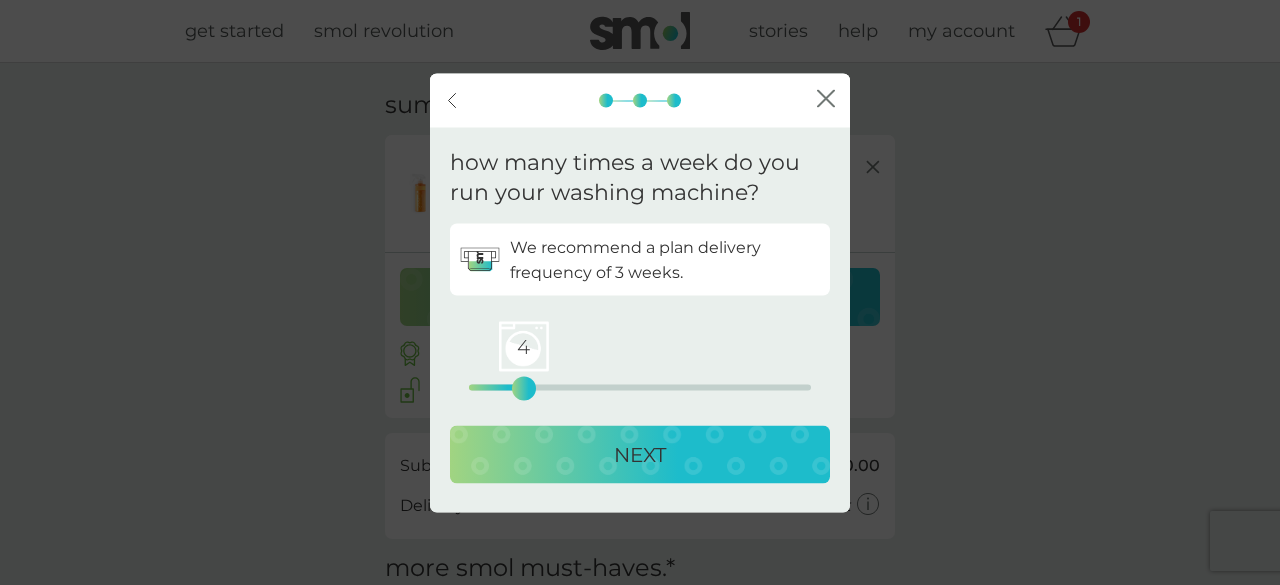 drag, startPoint x: 464, startPoint y: 382, endPoint x: 527, endPoint y: 386, distance: 63.126858 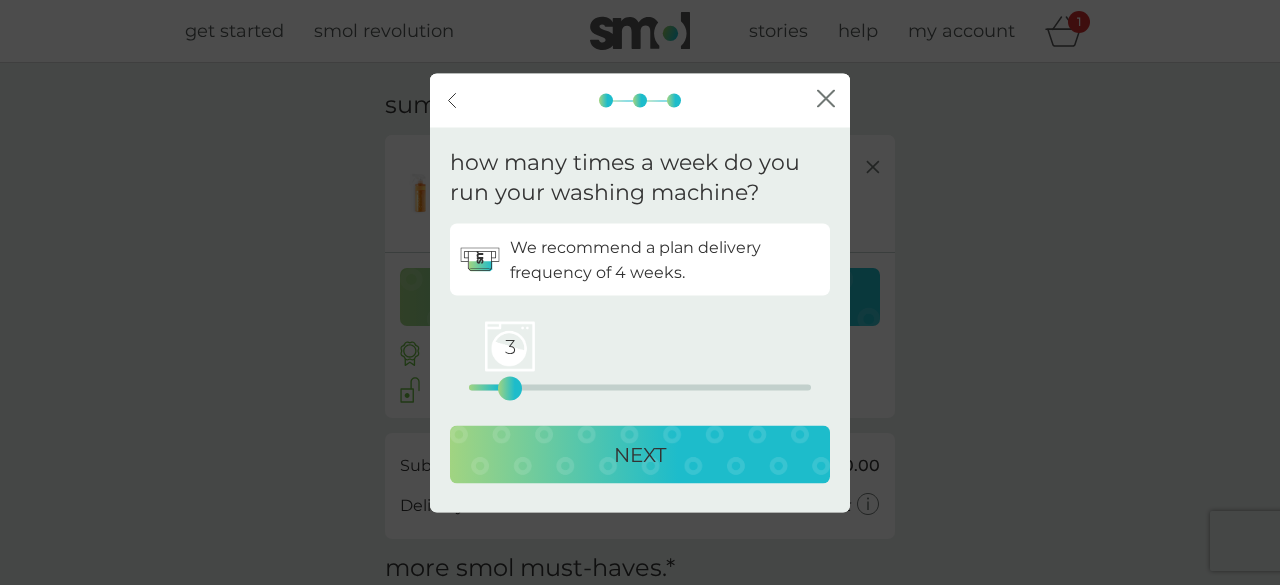 drag, startPoint x: 524, startPoint y: 384, endPoint x: 507, endPoint y: 380, distance: 17.464249 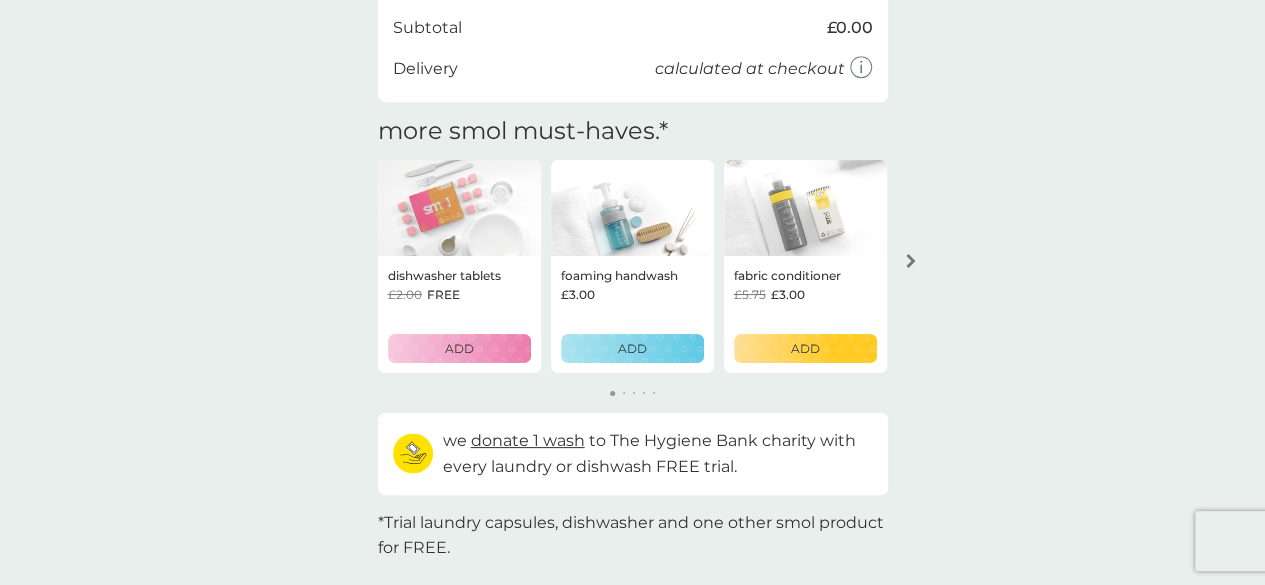 scroll, scrollTop: 582, scrollLeft: 0, axis: vertical 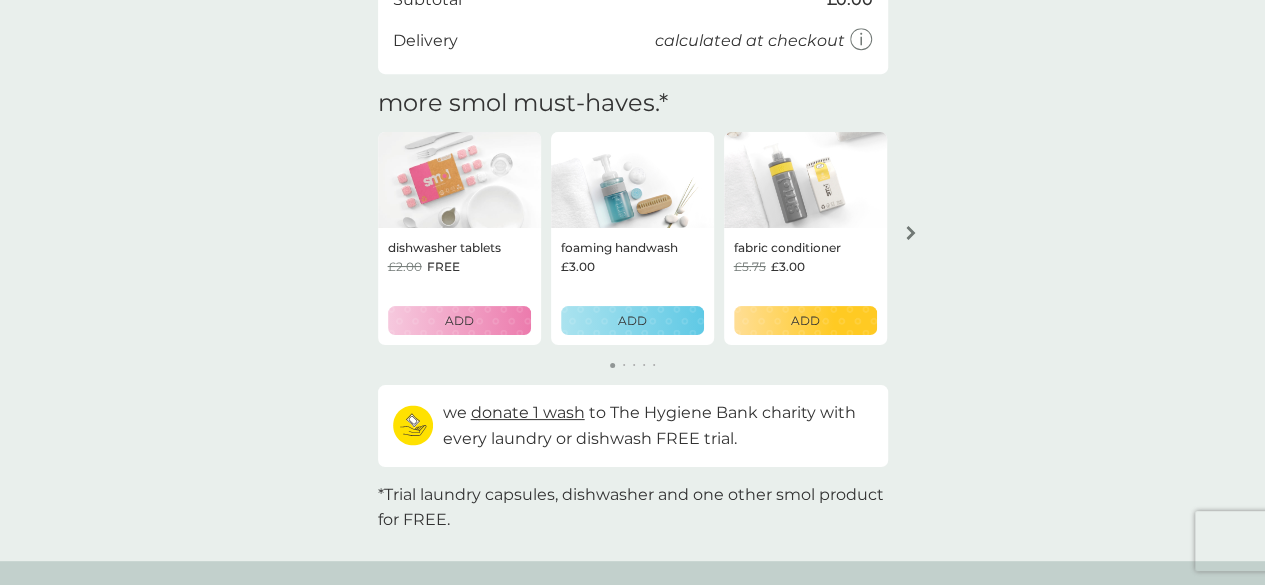 click on "foaming handwash £3.00 ADD" at bounding box center (632, 287) 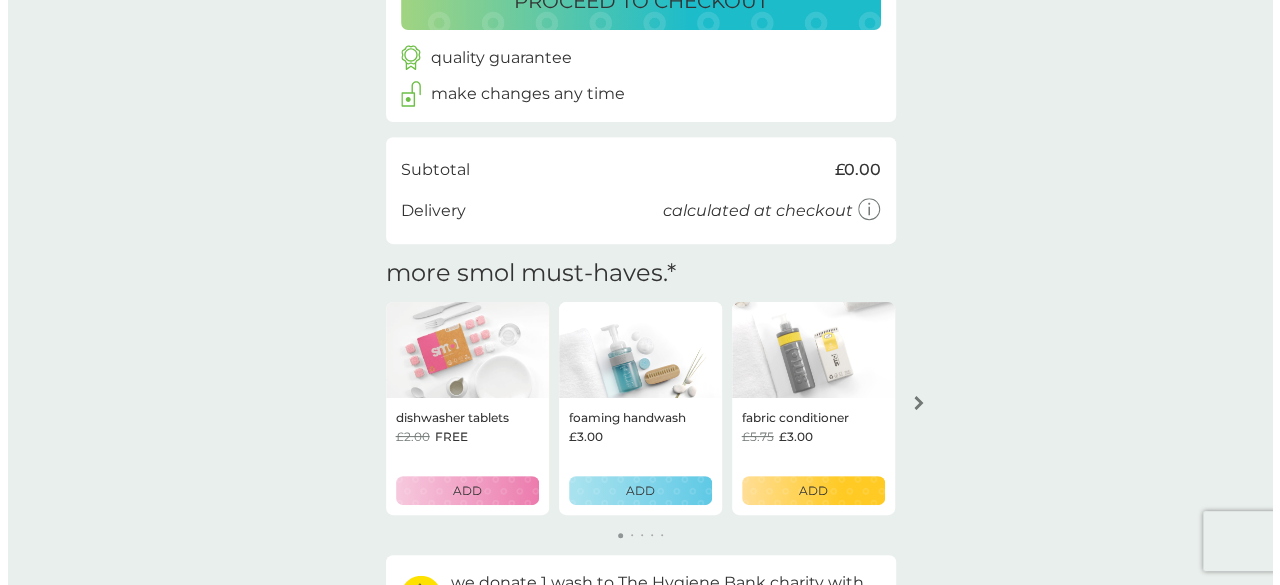 scroll, scrollTop: 484, scrollLeft: 0, axis: vertical 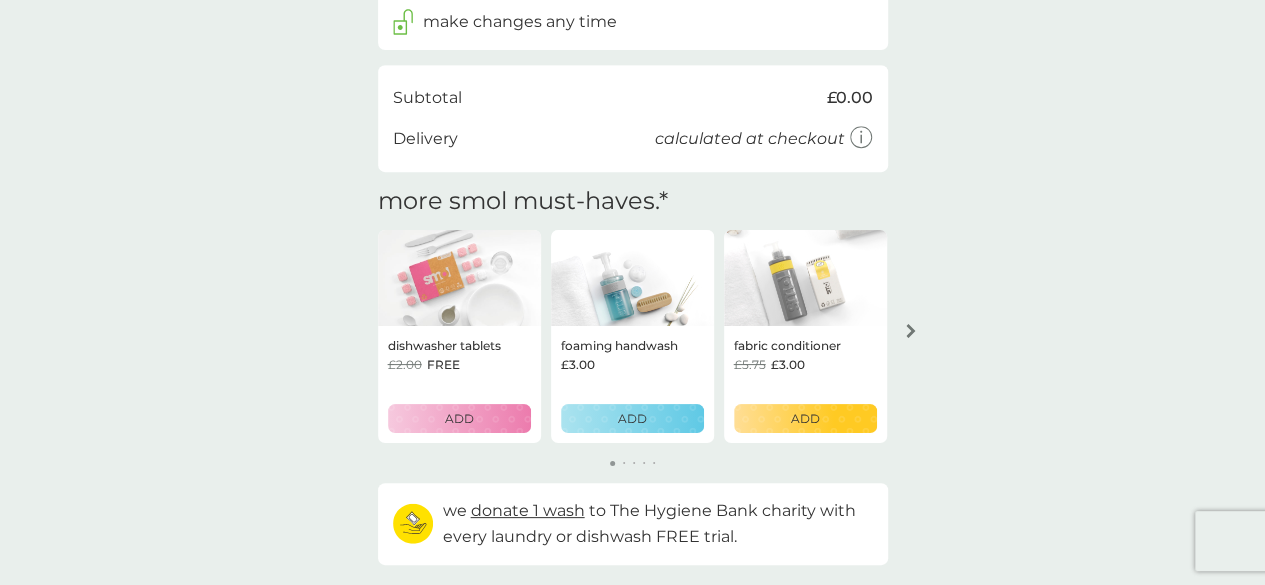 click on "ADD" at bounding box center [632, 418] 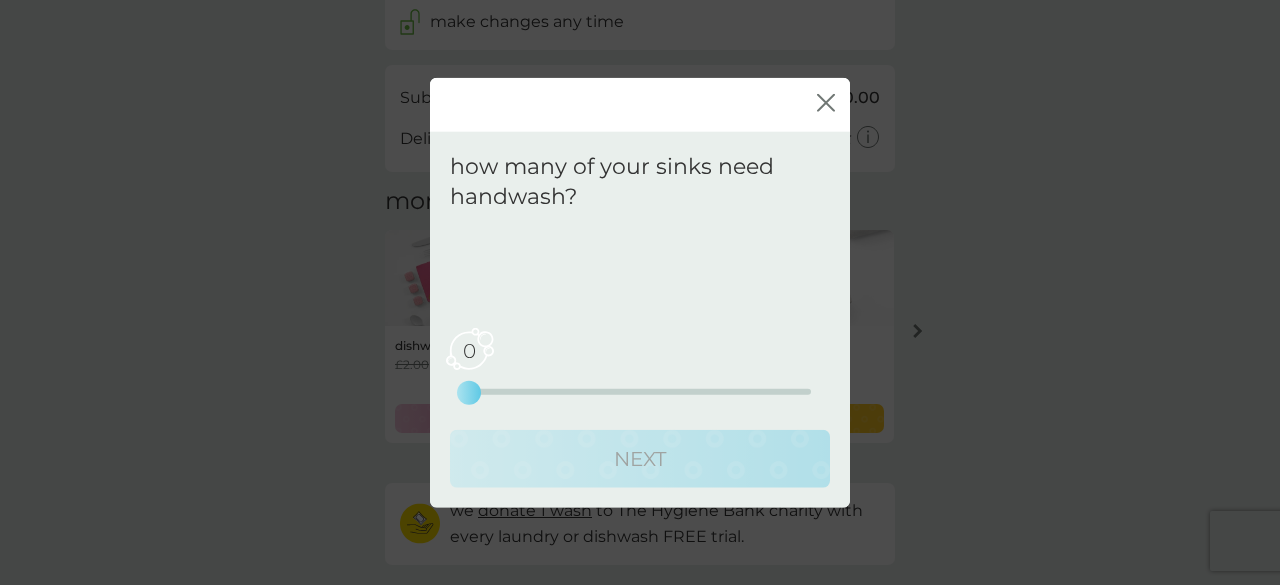 drag, startPoint x: 466, startPoint y: 391, endPoint x: 480, endPoint y: 393, distance: 14.142136 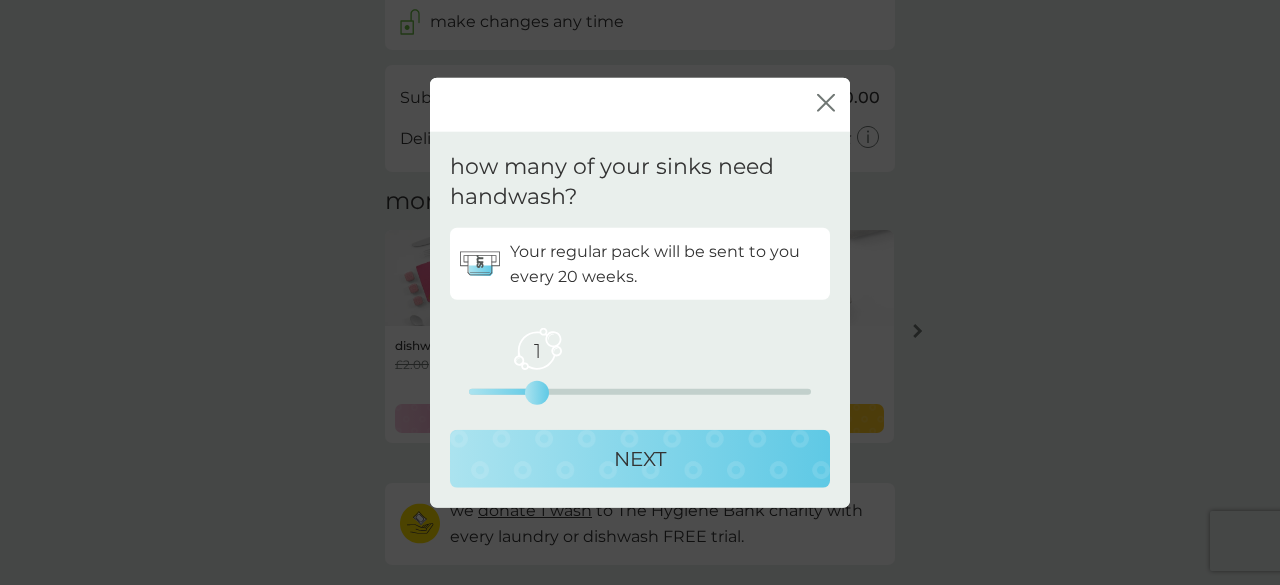 drag, startPoint x: 470, startPoint y: 391, endPoint x: 512, endPoint y: 391, distance: 42 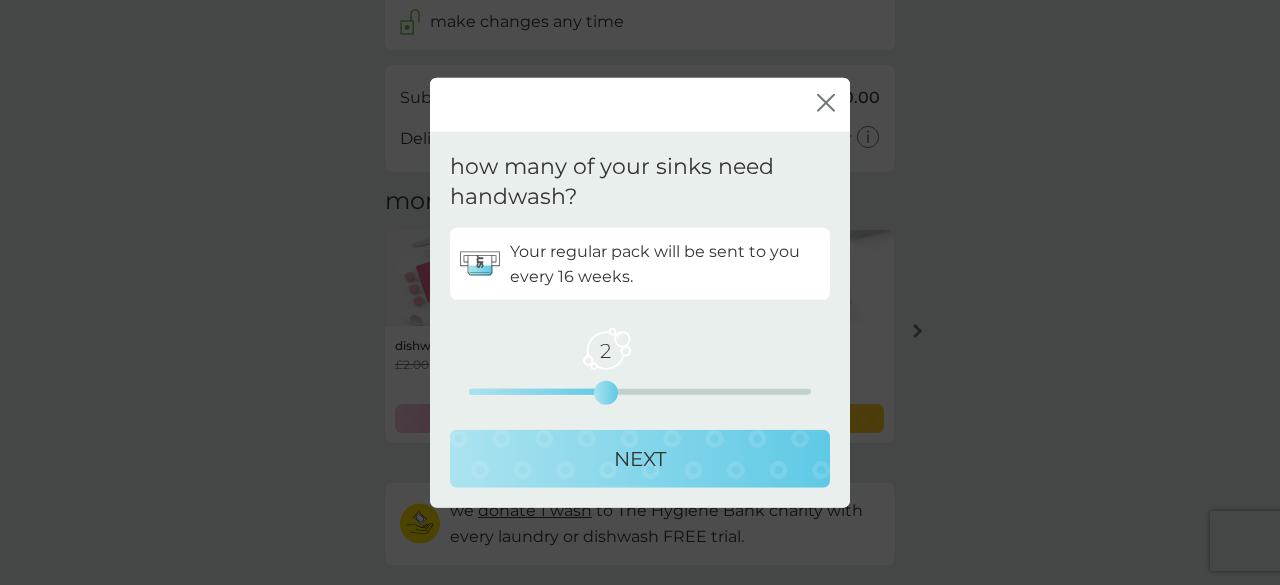 drag, startPoint x: 537, startPoint y: 394, endPoint x: 578, endPoint y: 394, distance: 41 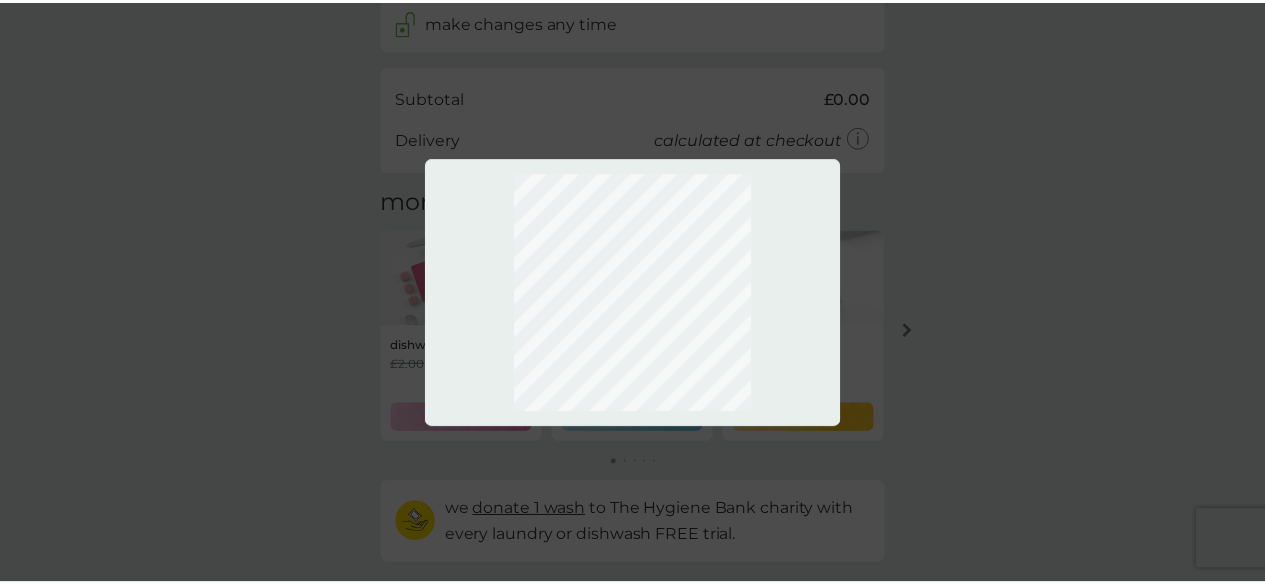 scroll, scrollTop: 844, scrollLeft: 0, axis: vertical 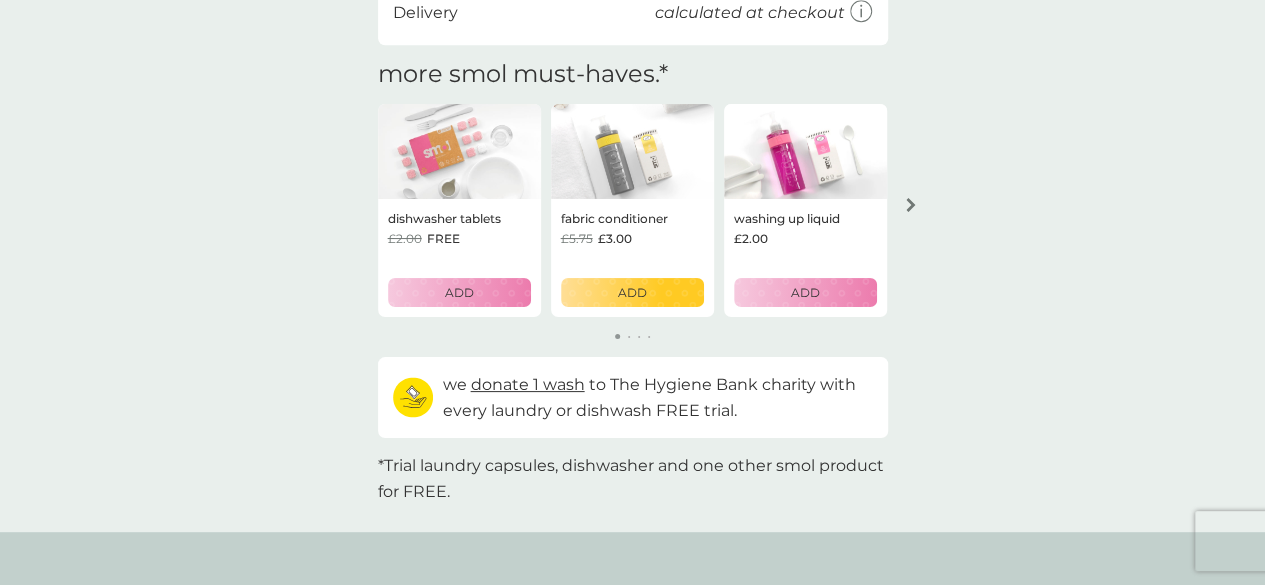 click on "ADD" at bounding box center [805, 292] 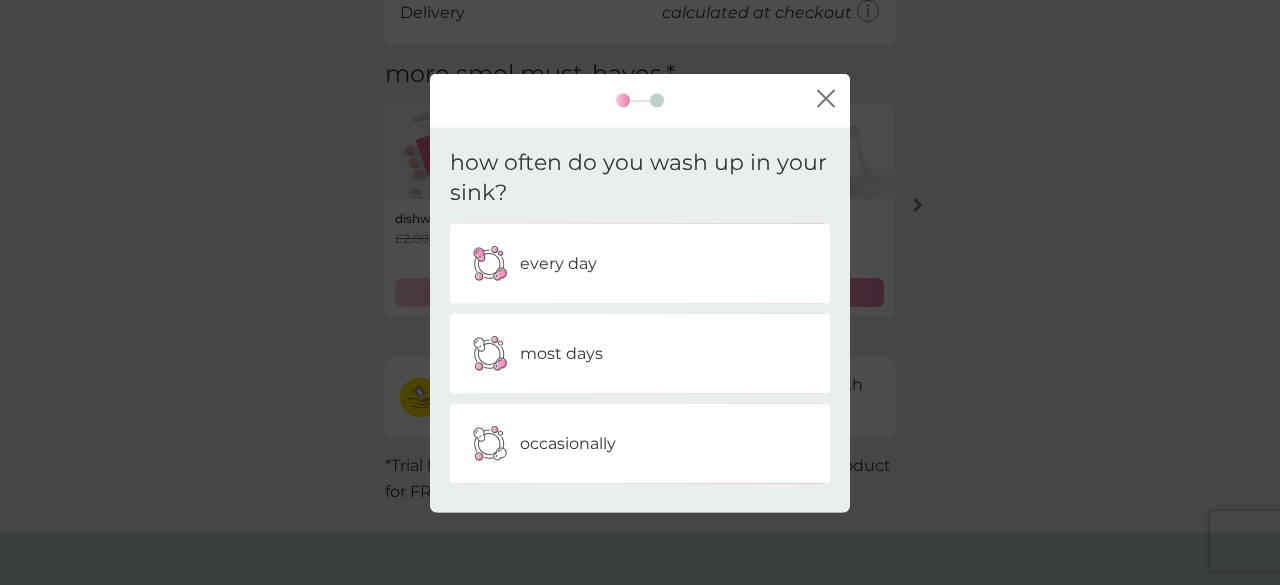 click on "every day" at bounding box center [640, 264] 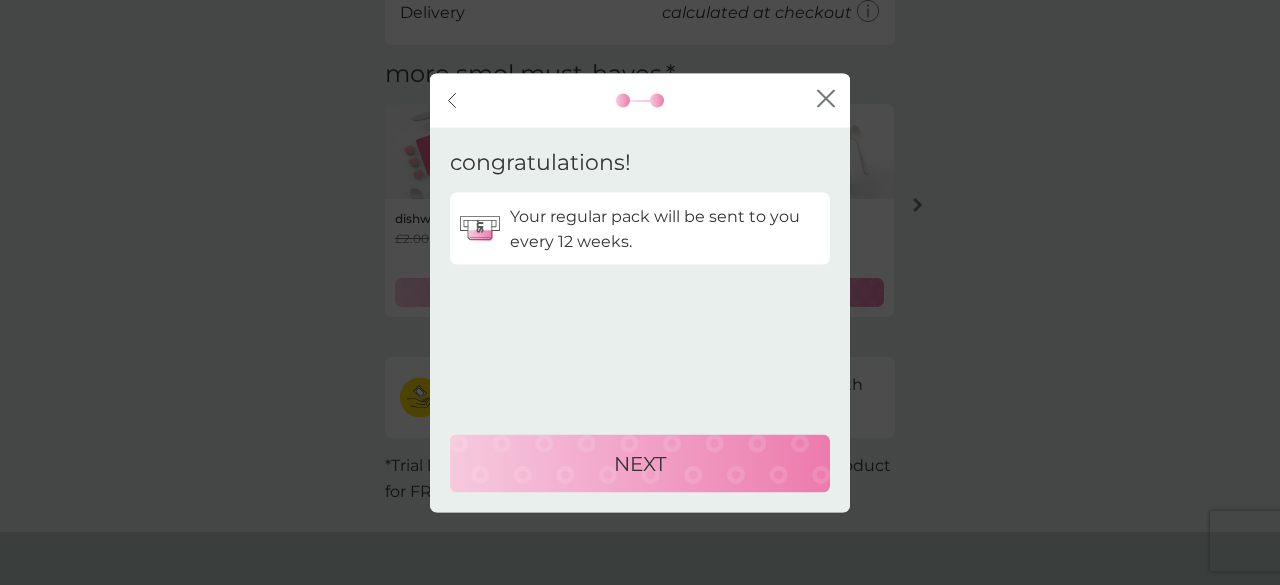 click on "NEXT" at bounding box center [640, 463] 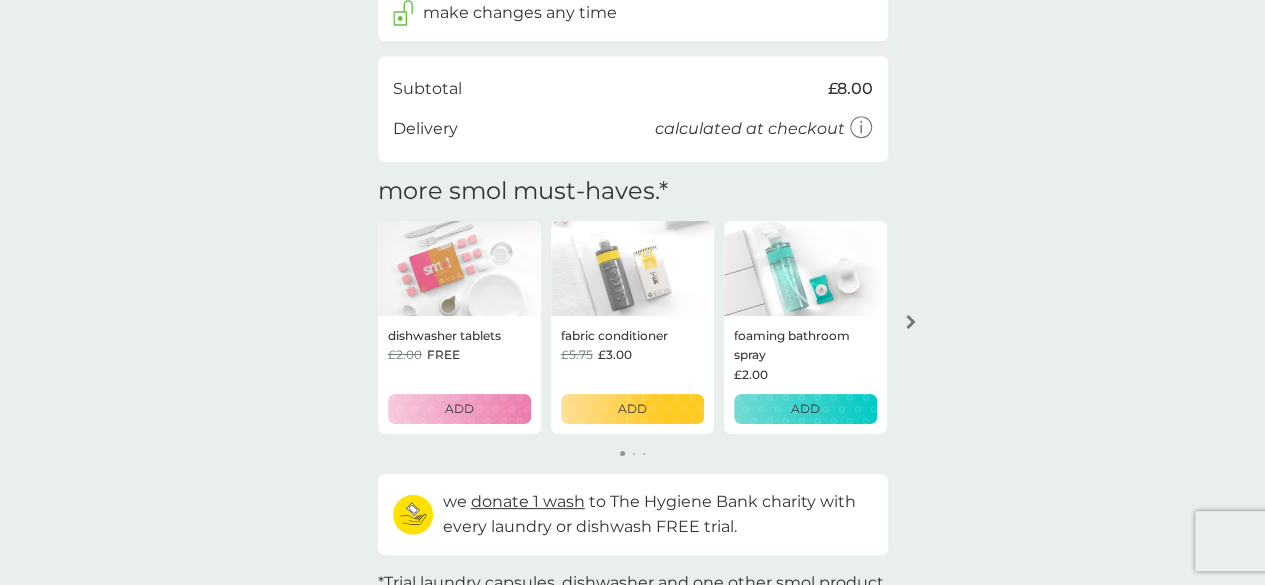 click on "ADD" at bounding box center [805, 408] 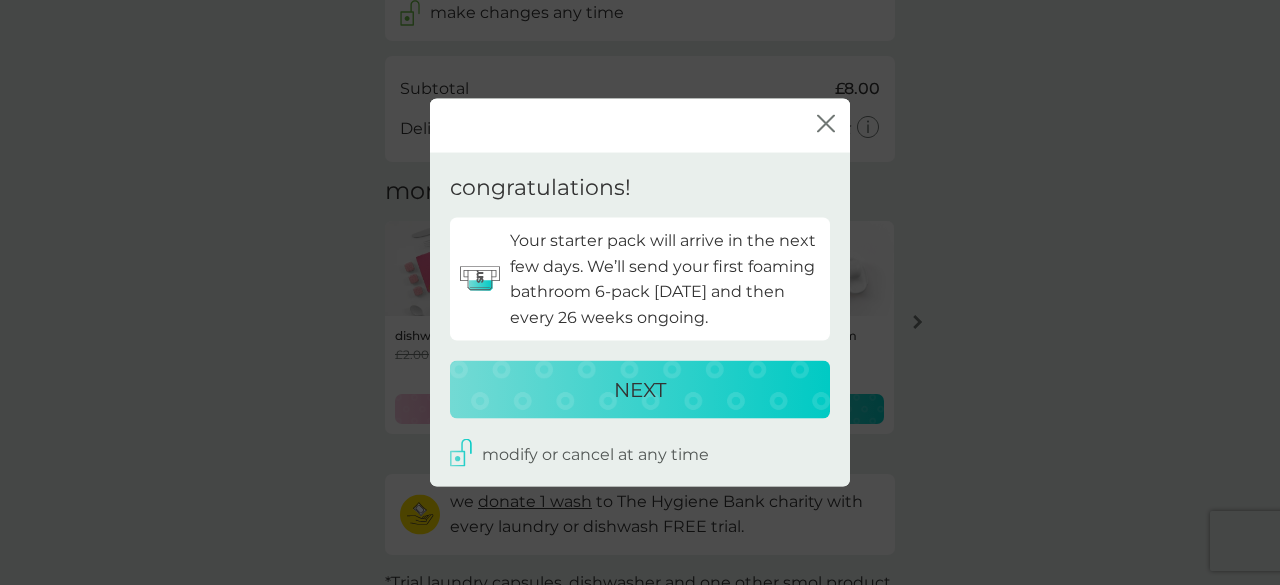 click on "NEXT" at bounding box center (640, 389) 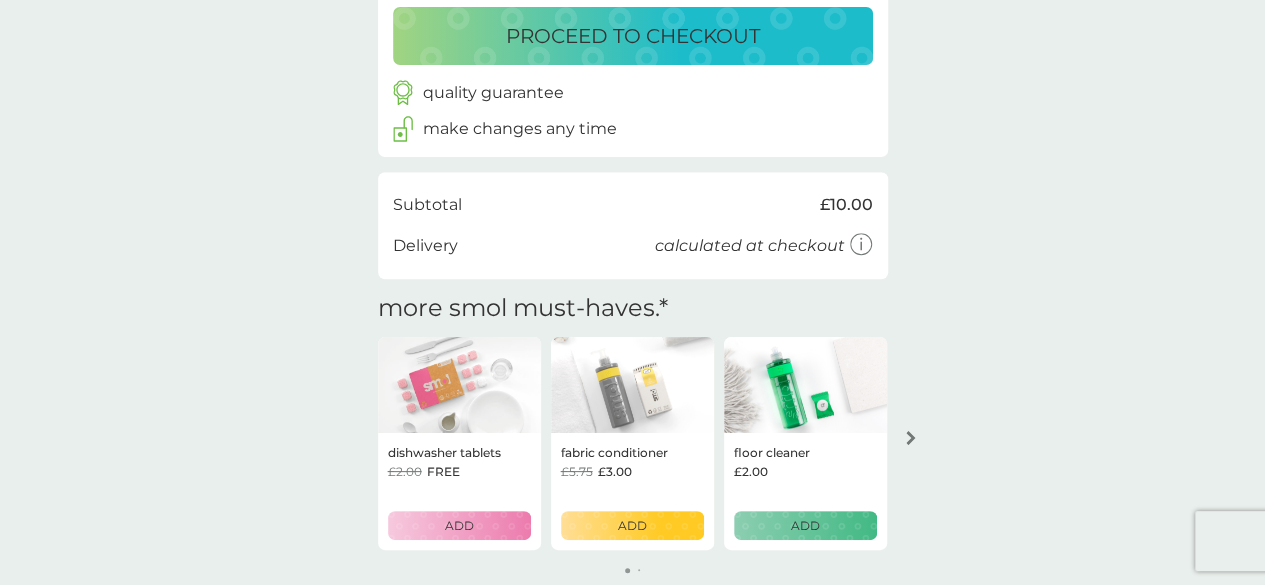 click 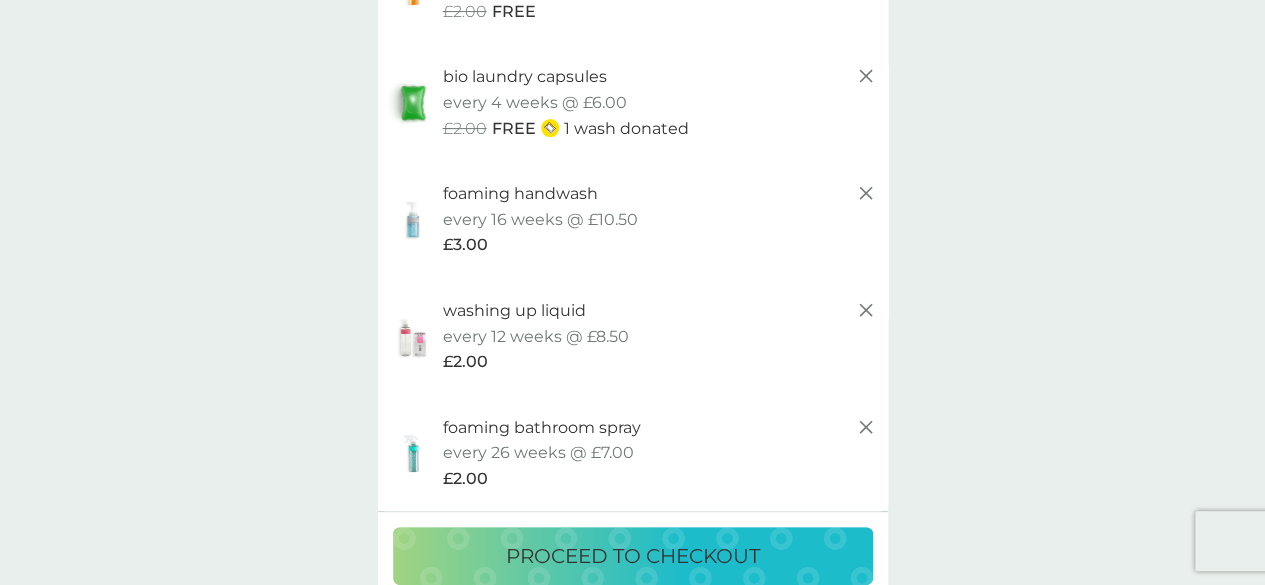 scroll, scrollTop: 551, scrollLeft: 0, axis: vertical 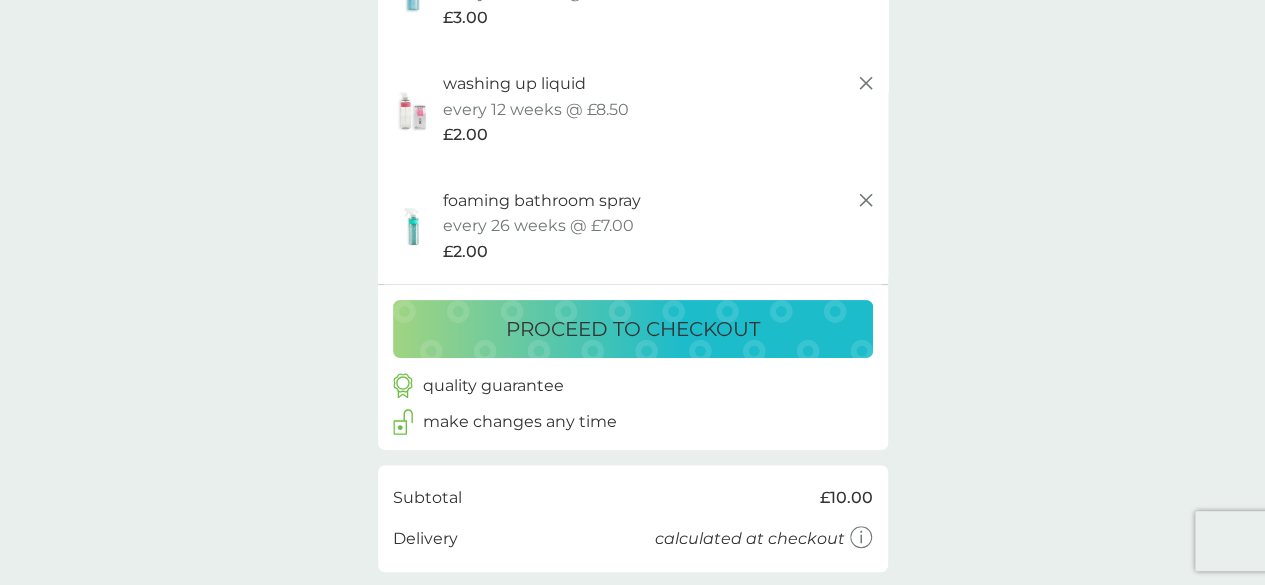 click on "proceed to checkout" at bounding box center (633, 329) 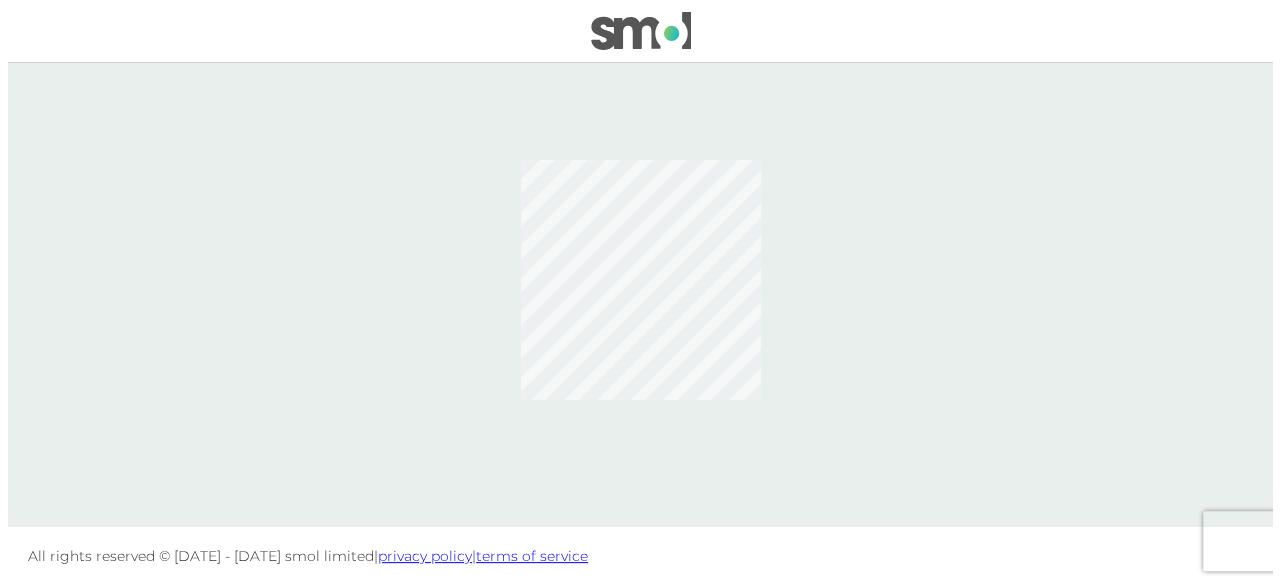 scroll, scrollTop: 0, scrollLeft: 0, axis: both 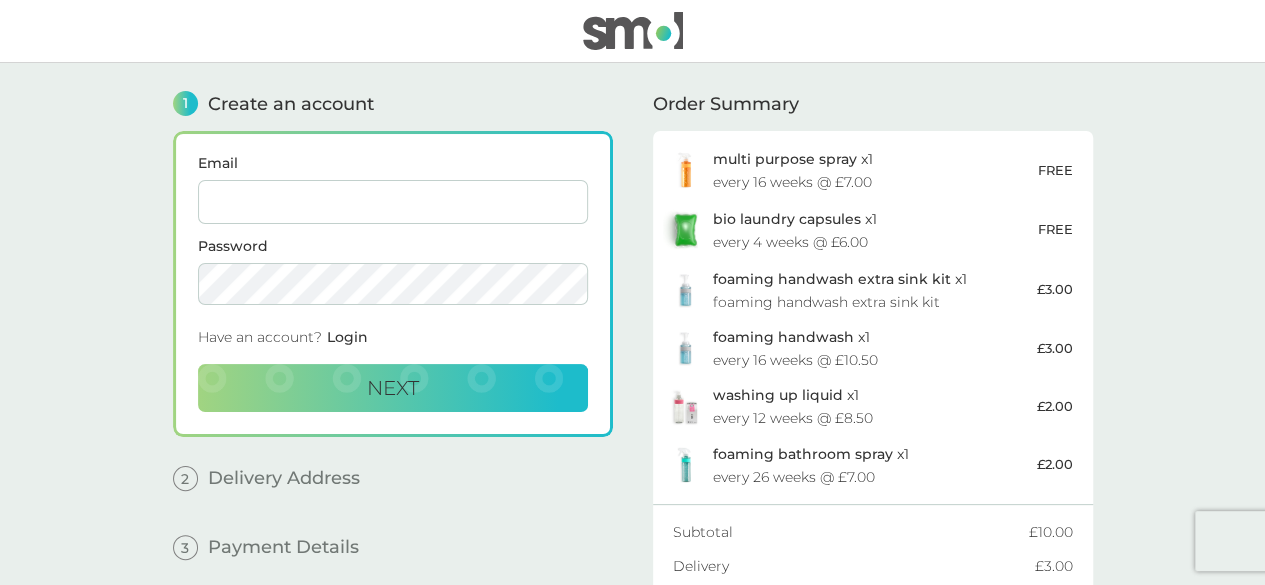 click on "Email" at bounding box center (393, 202) 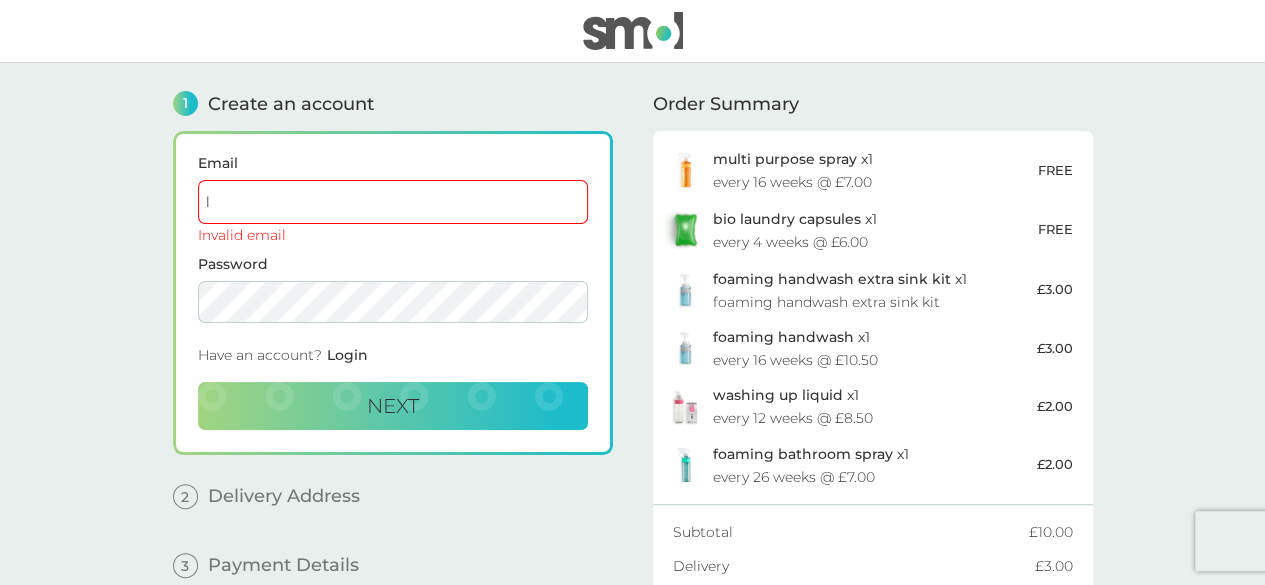 type on "[EMAIL_ADDRESS][DOMAIN_NAME]" 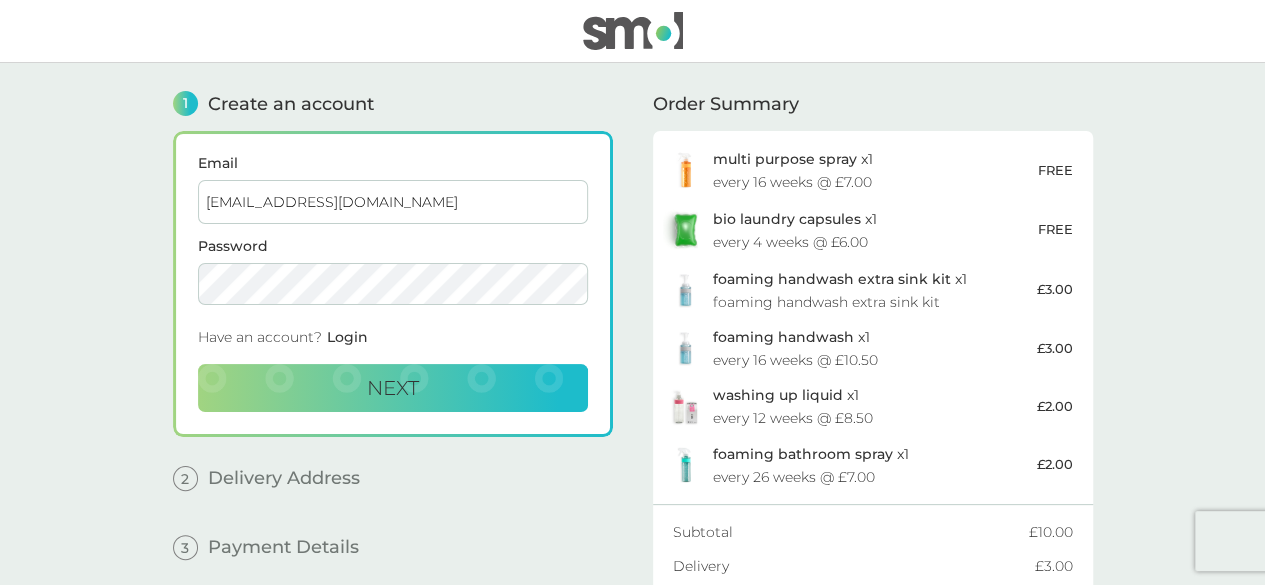 click on "Have an account? Login" at bounding box center [393, 342] 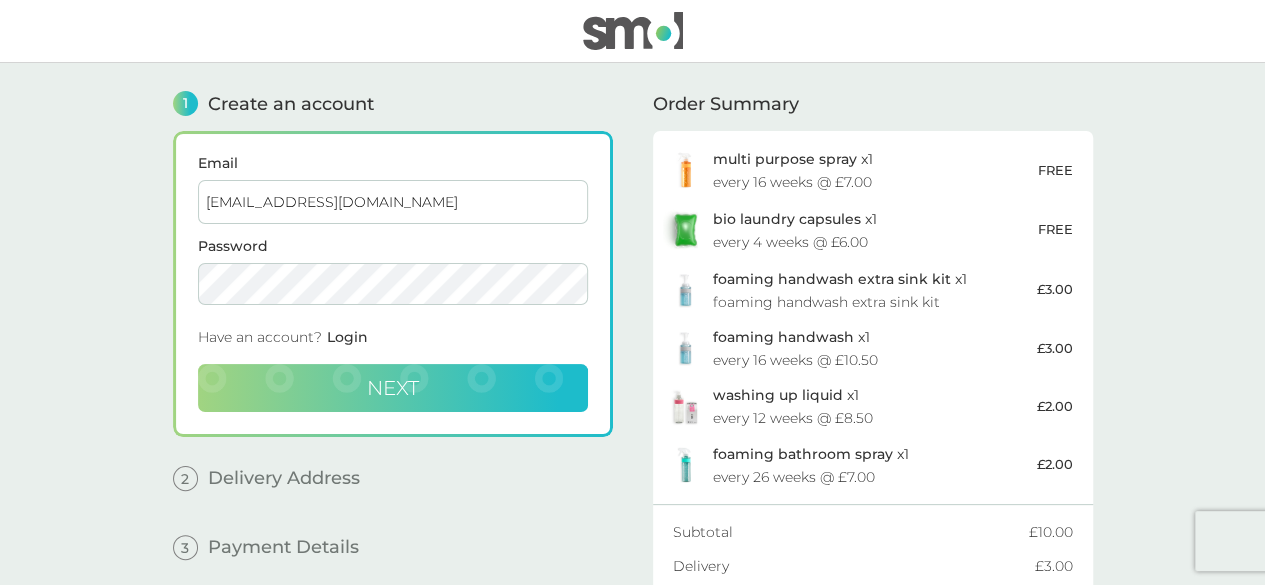 click on "Next" at bounding box center (393, 388) 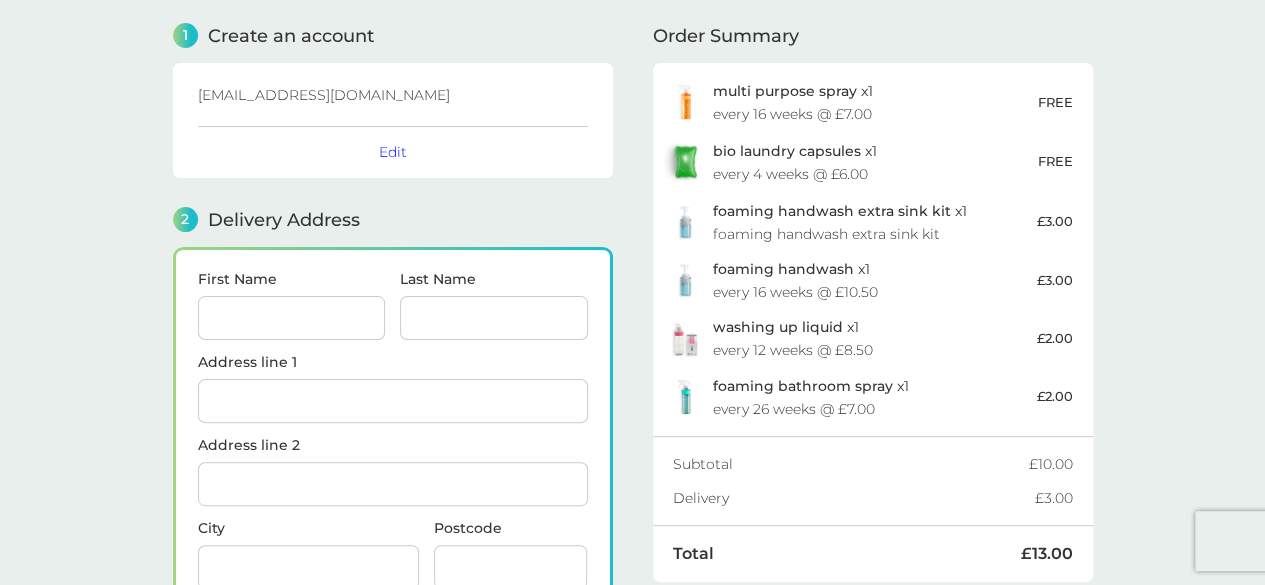 scroll, scrollTop: 244, scrollLeft: 0, axis: vertical 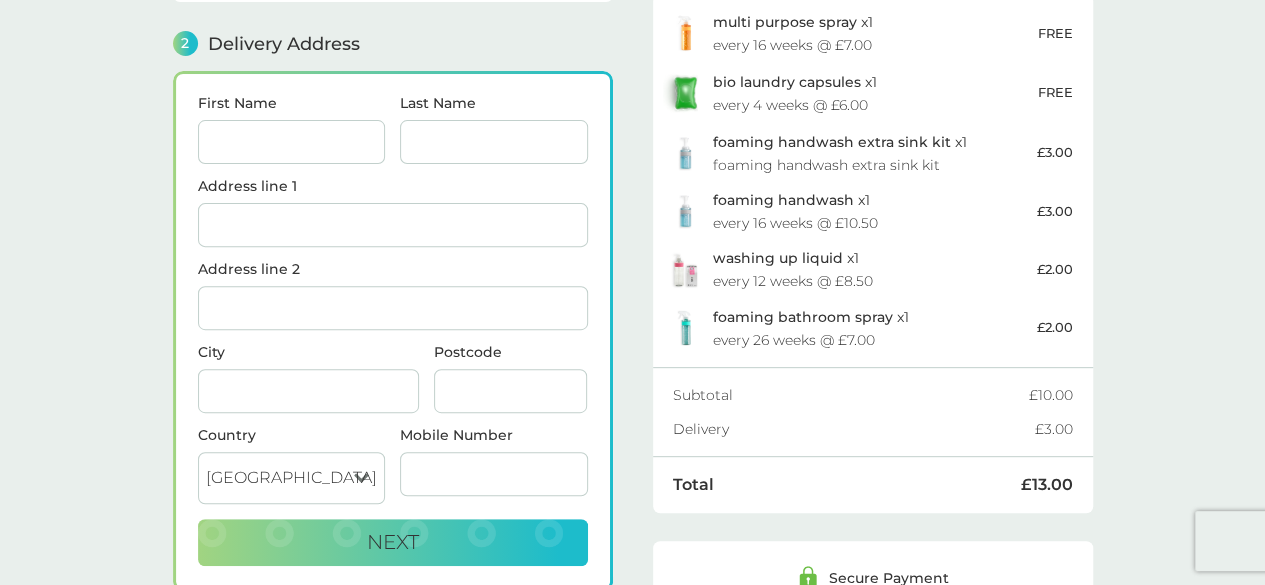 click on "First Name" at bounding box center [292, 142] 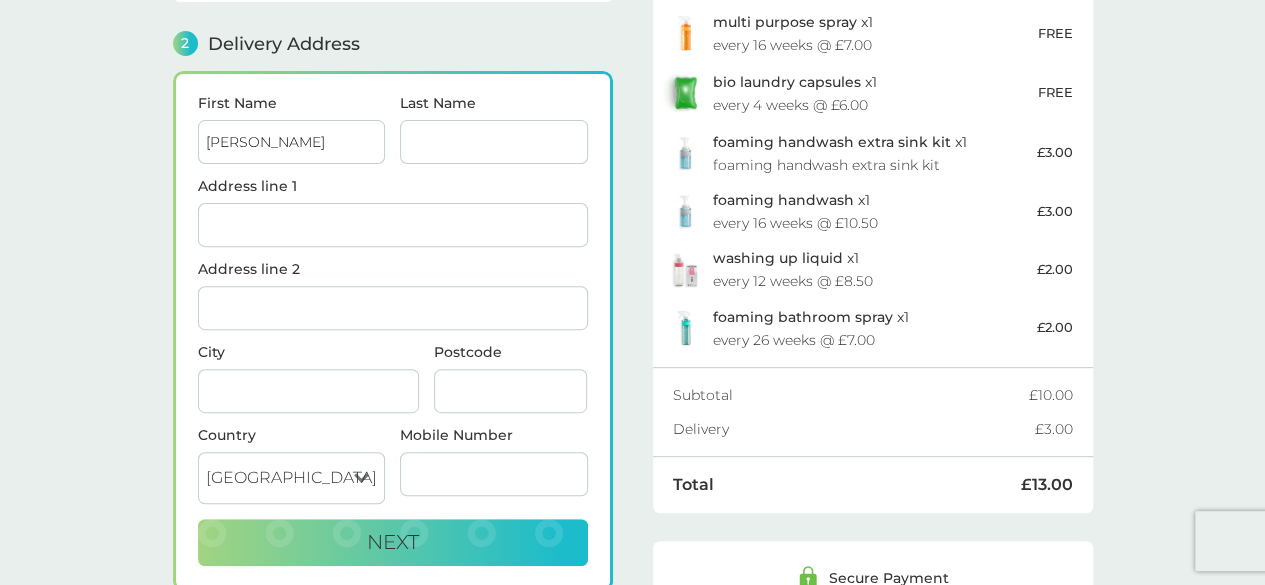 type on "[PERSON_NAME]" 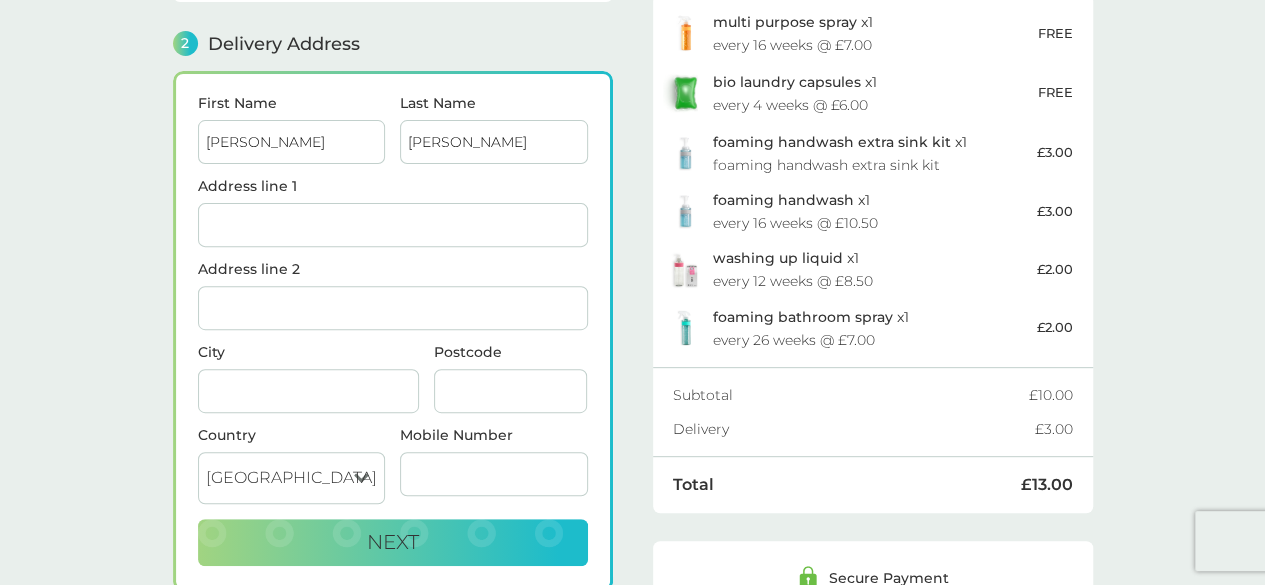 type on "22" 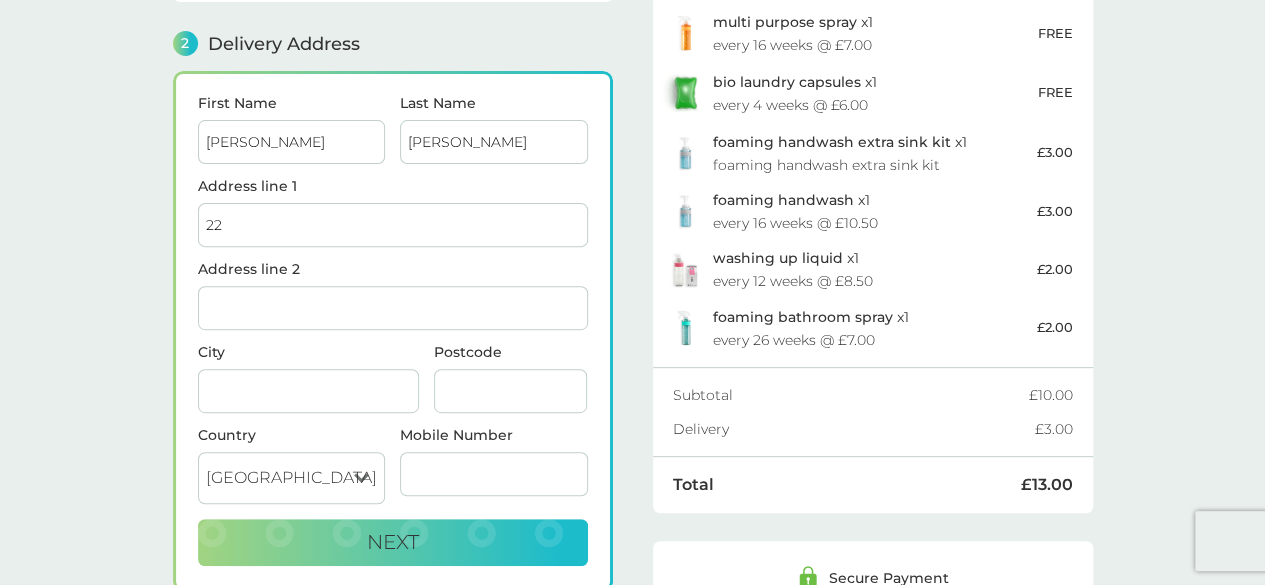 type on "capricorn close" 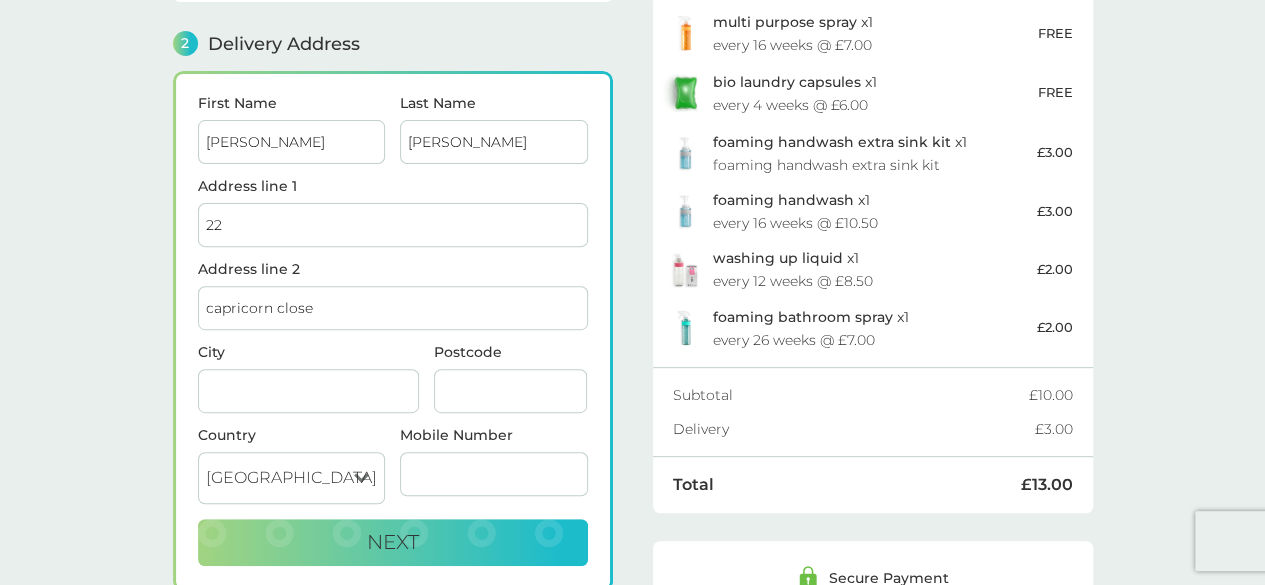 type on "[PERSON_NAME]" 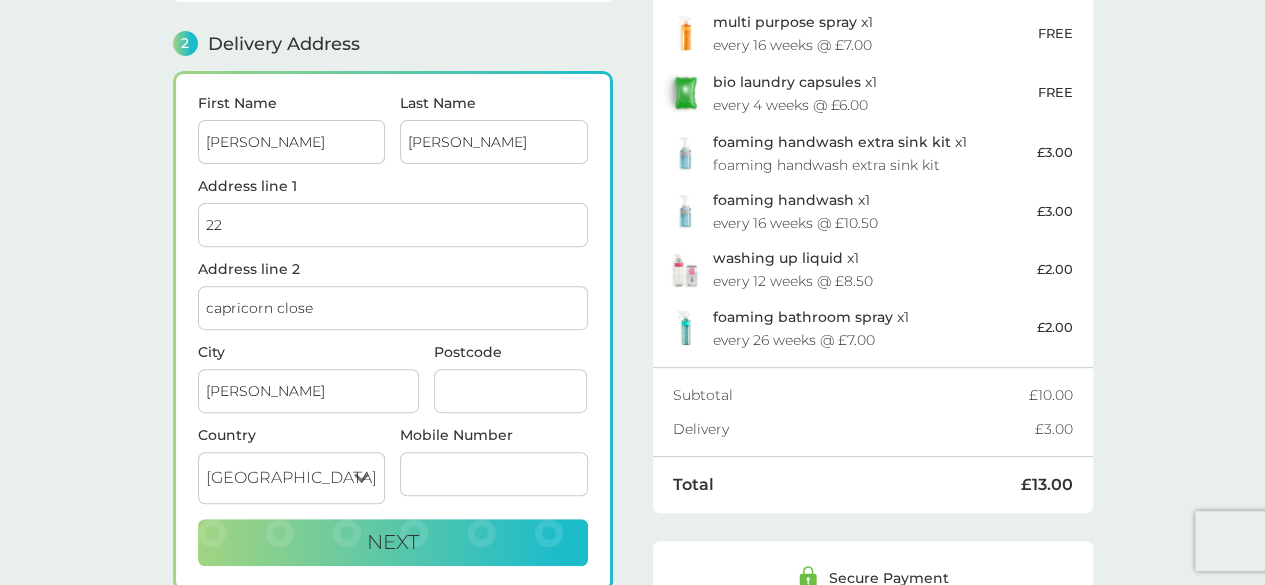 type on "RH11 6BB" 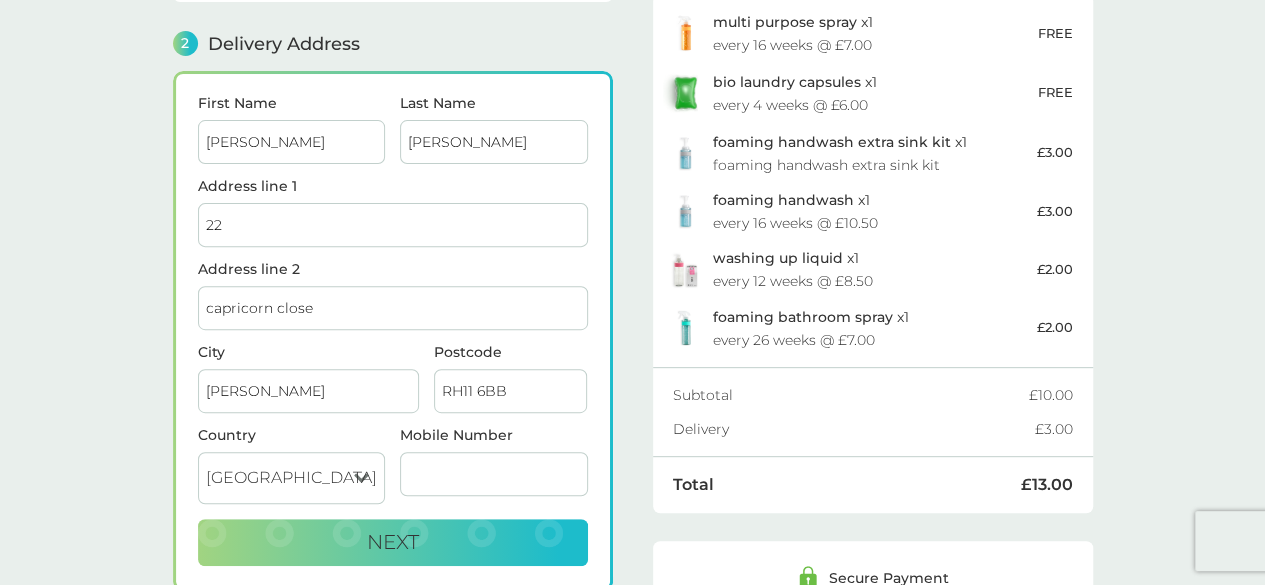 type on "07493413757" 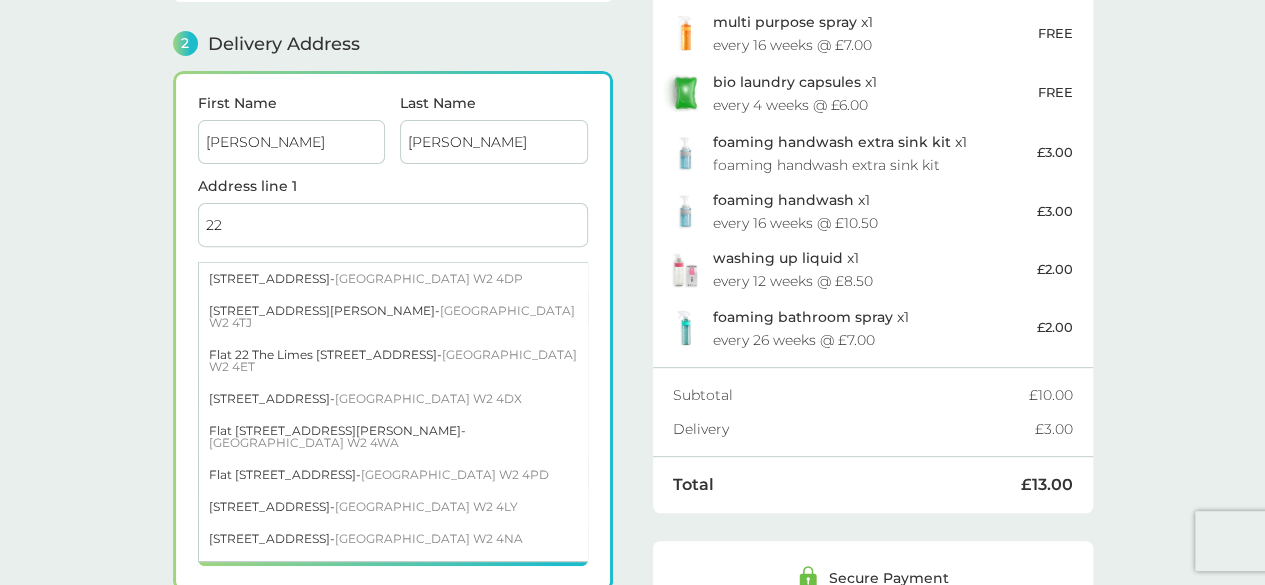 click on "22" at bounding box center (393, 225) 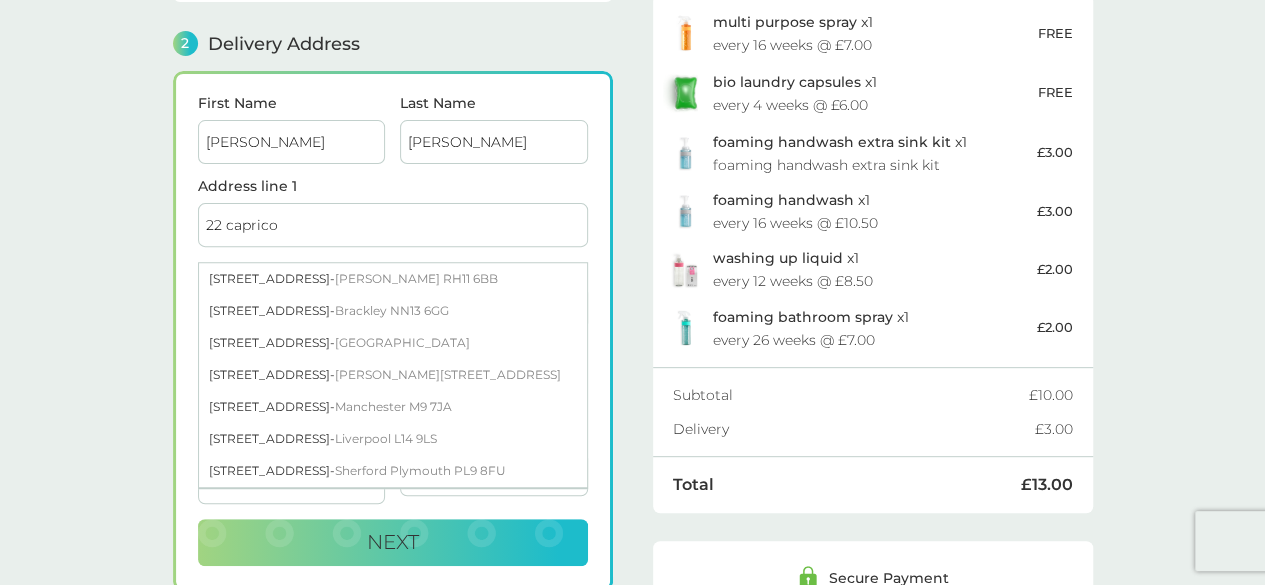 type on "[STREET_ADDRESS]" 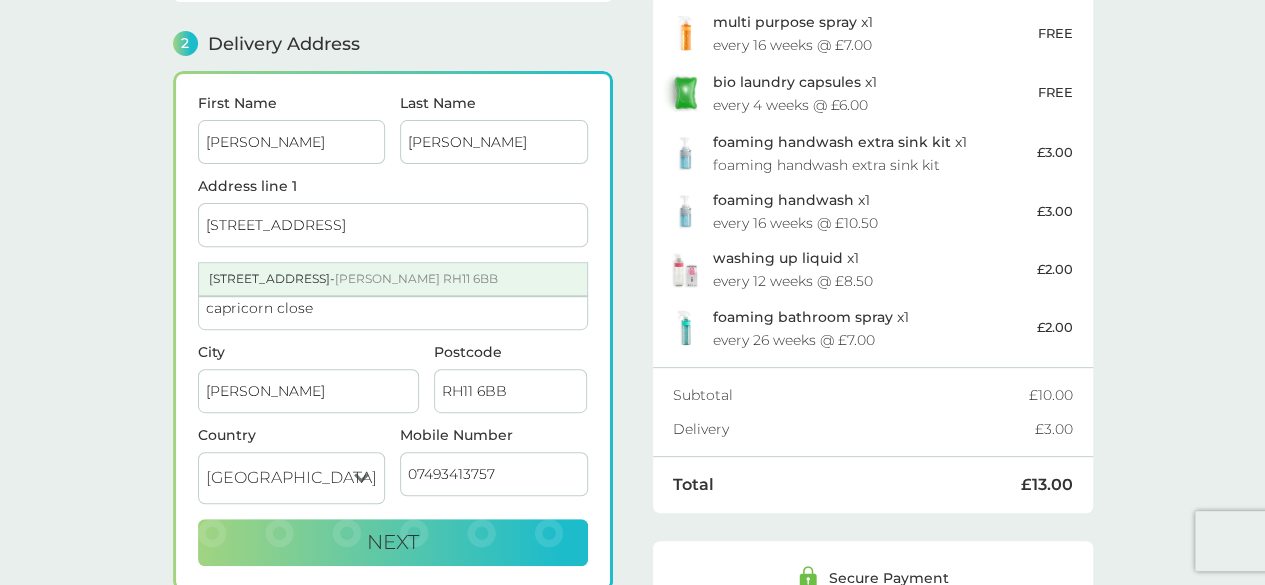 click on "[PERSON_NAME] RH11 6BB" at bounding box center (416, 278) 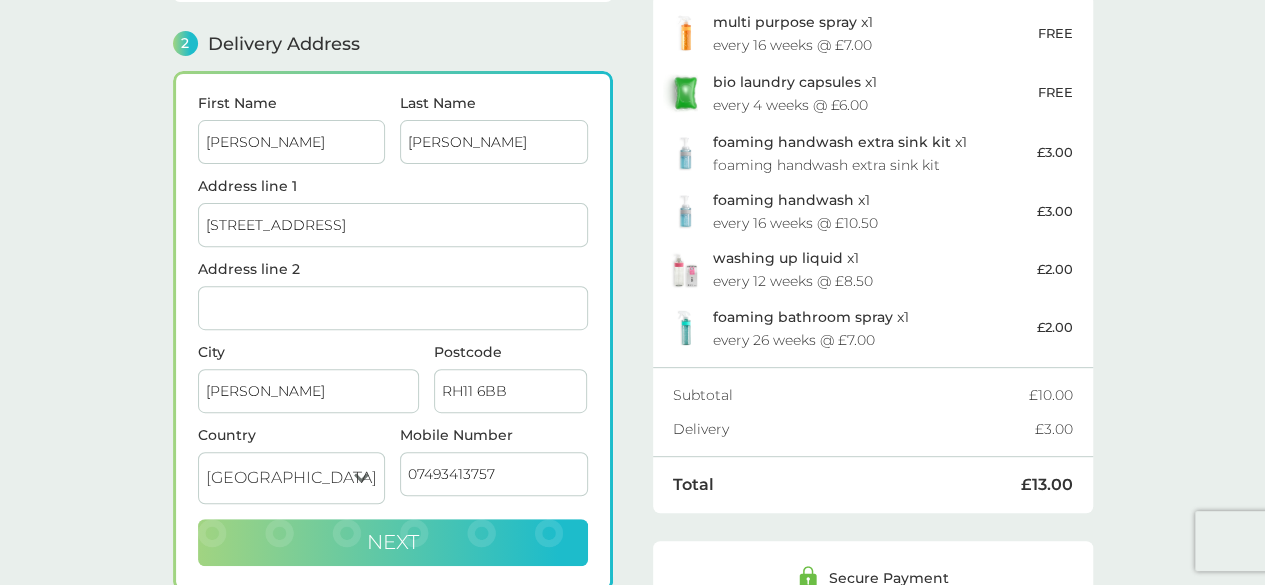 click on "Next" at bounding box center [393, 543] 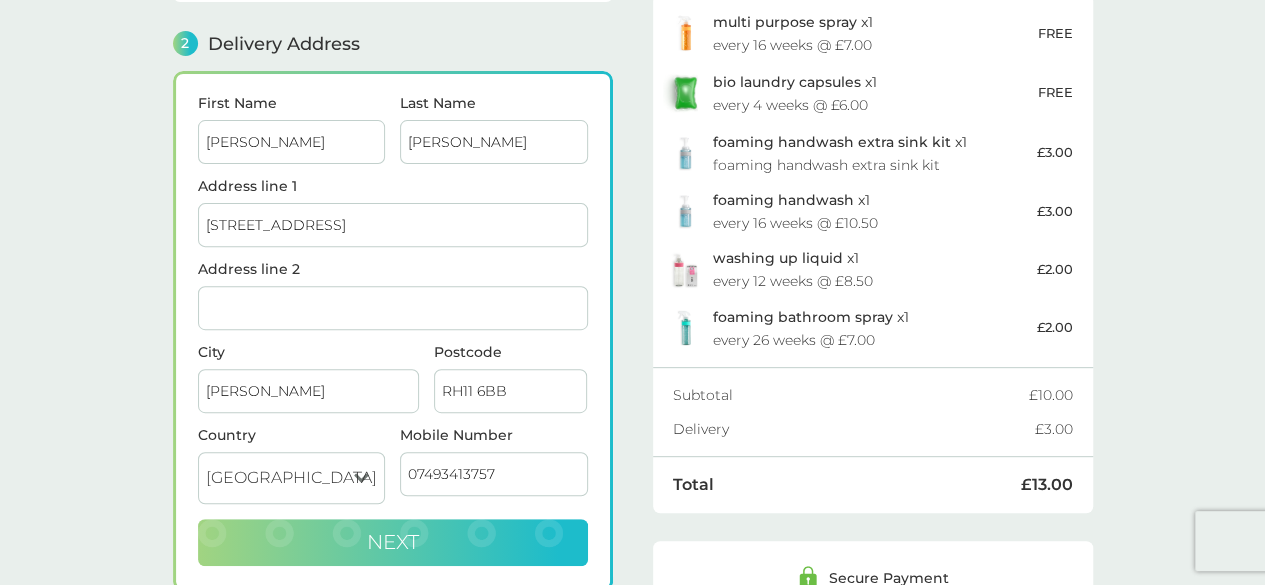 checkbox on "true" 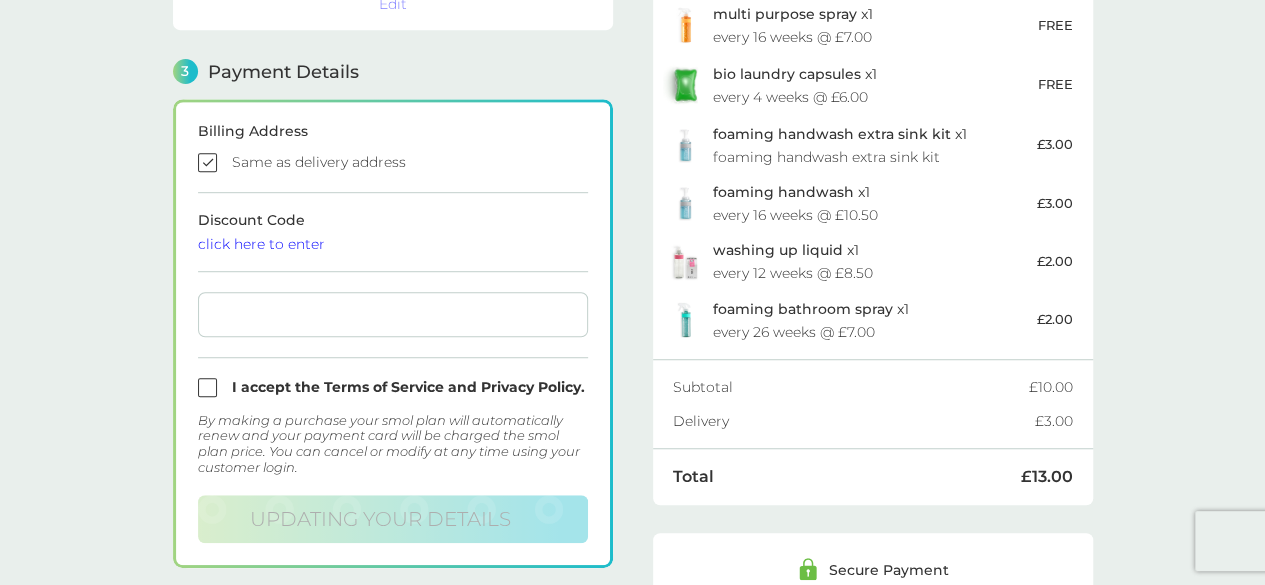 scroll, scrollTop: 550, scrollLeft: 0, axis: vertical 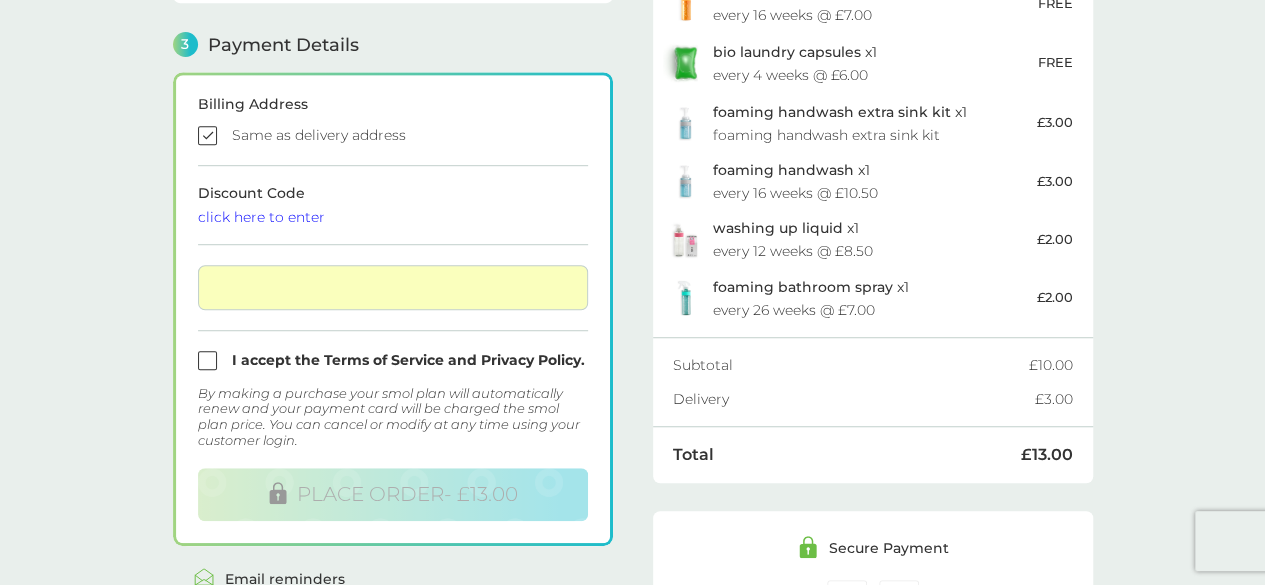 click at bounding box center (393, 360) 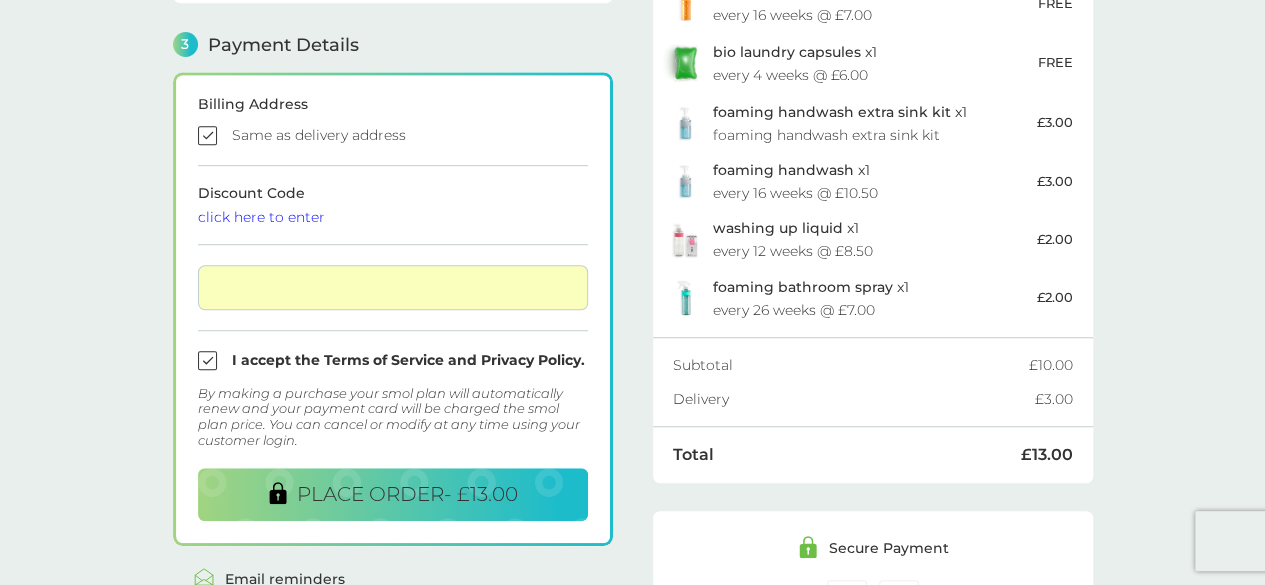 drag, startPoint x: 1227, startPoint y: 363, endPoint x: 1250, endPoint y: 331, distance: 39.40812 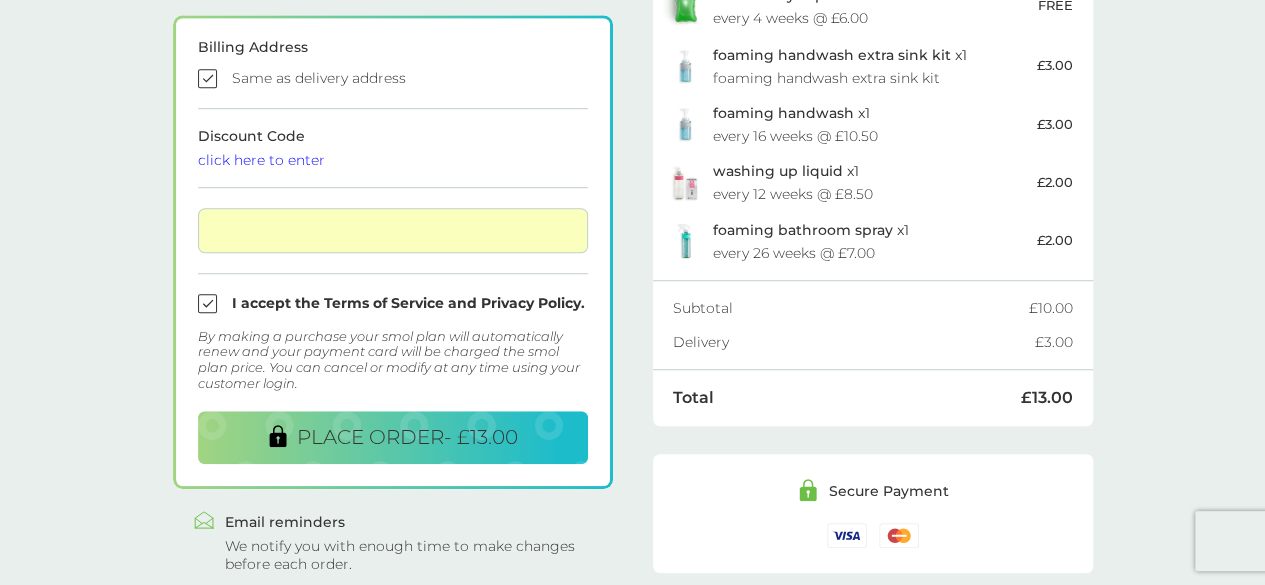 scroll, scrollTop: 630, scrollLeft: 0, axis: vertical 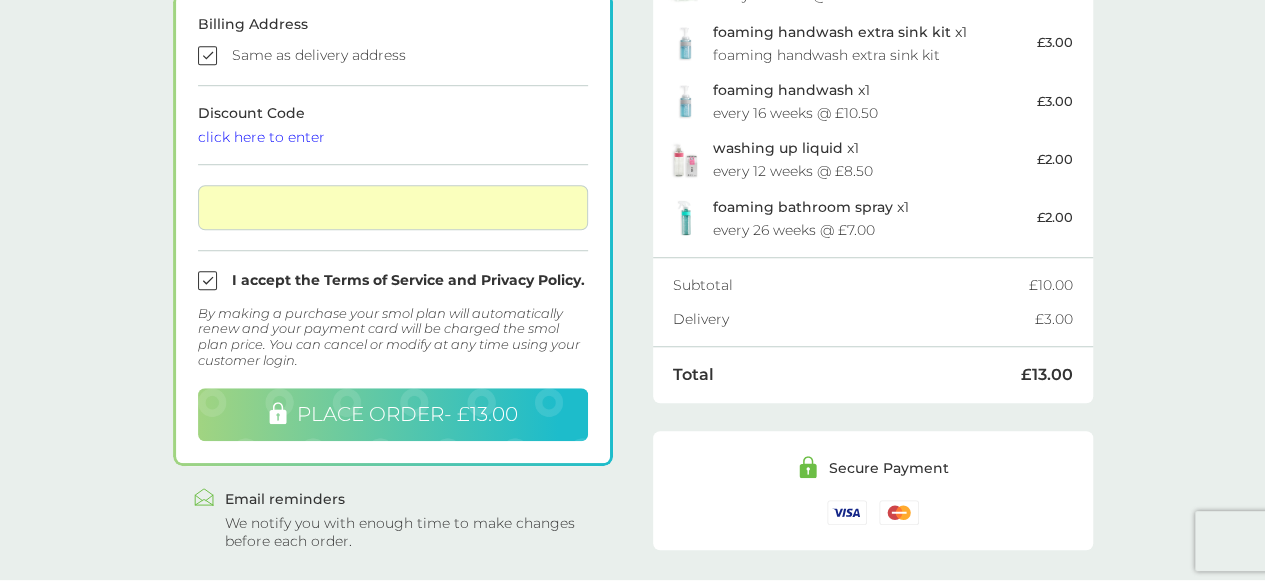 click on "PLACE ORDER  -   £13.00" at bounding box center (407, 414) 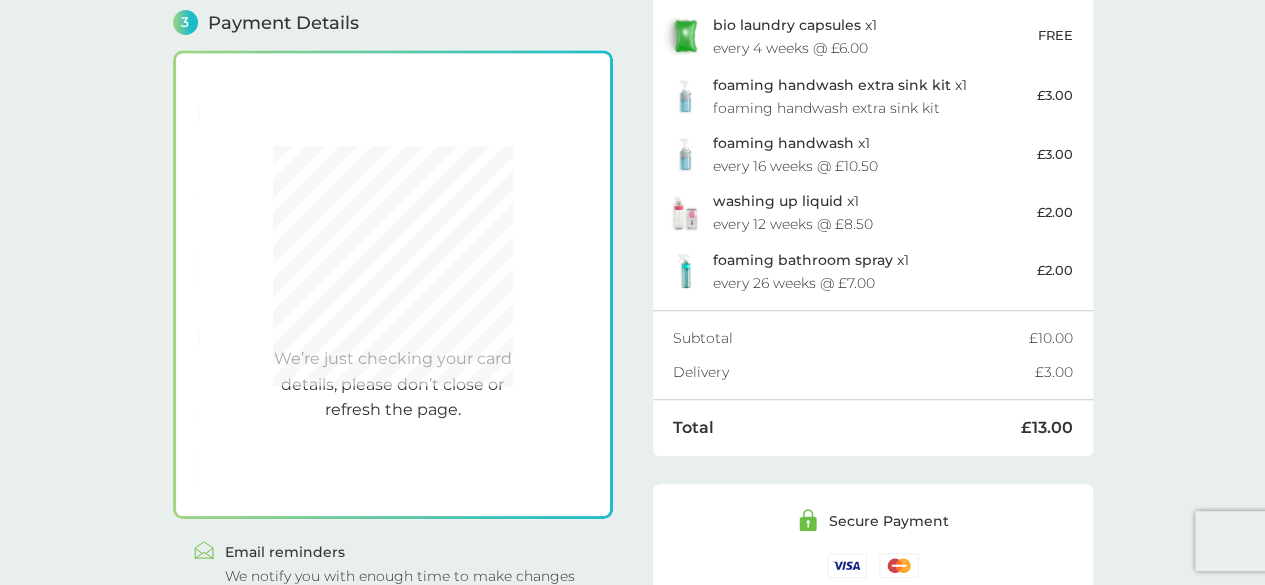 scroll, scrollTop: 550, scrollLeft: 0, axis: vertical 